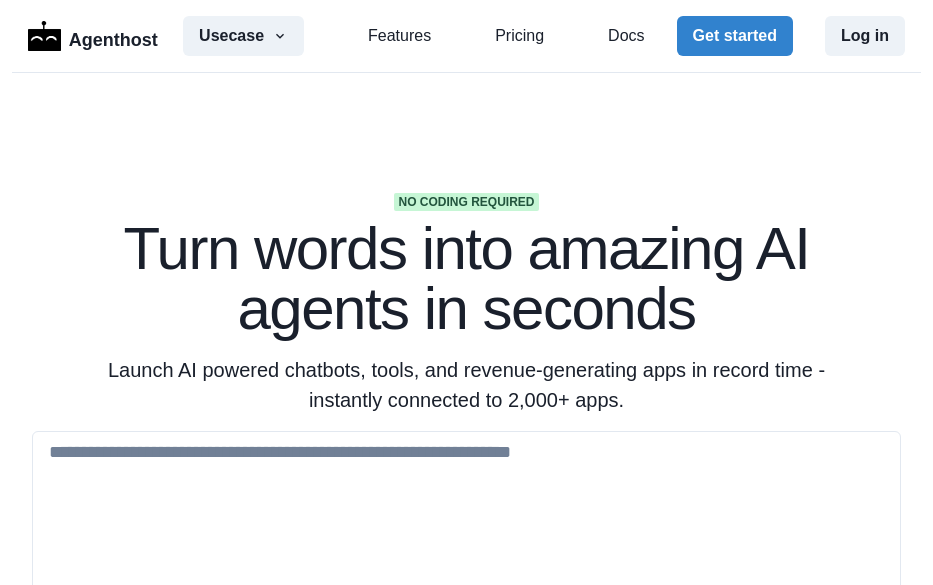 scroll, scrollTop: 0, scrollLeft: 0, axis: both 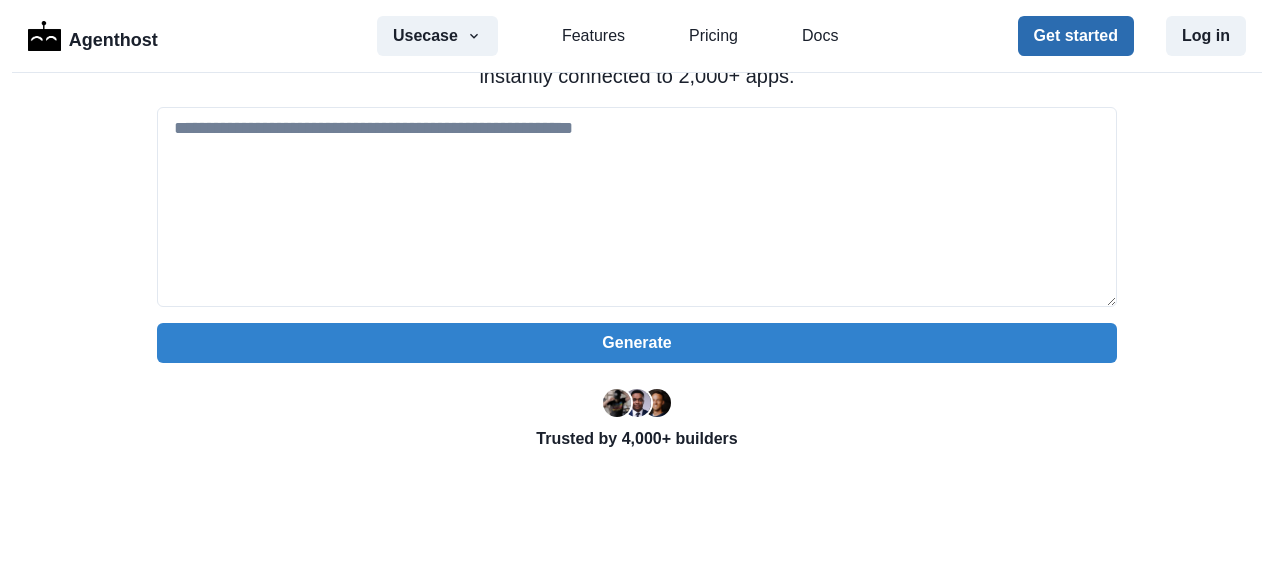 click on "Get started" at bounding box center (1076, 36) 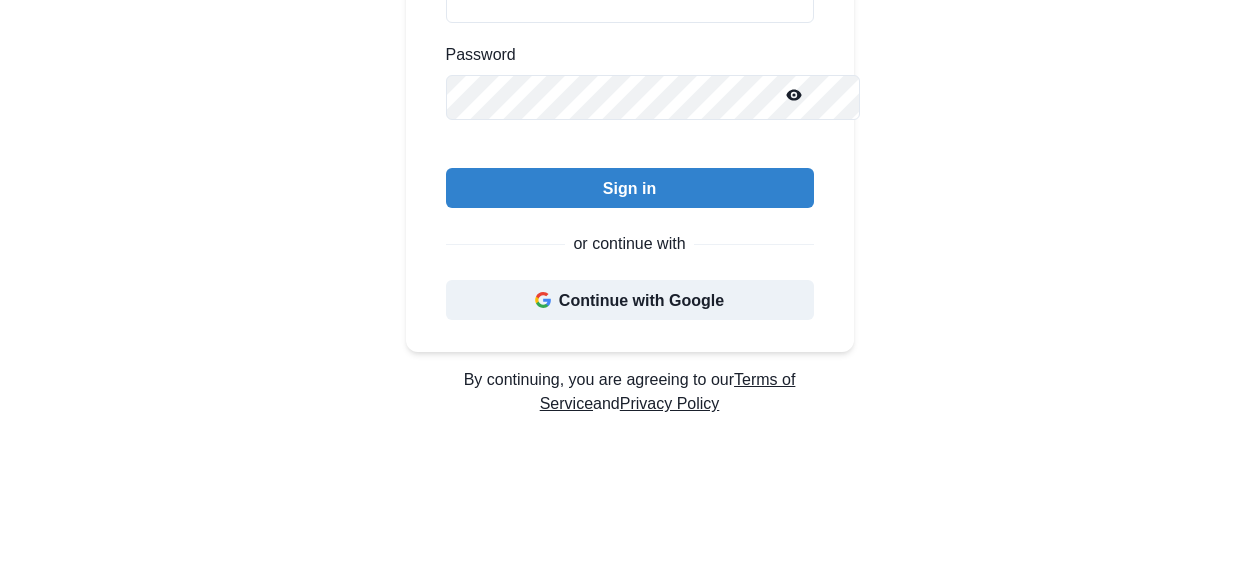 scroll, scrollTop: 369, scrollLeft: 0, axis: vertical 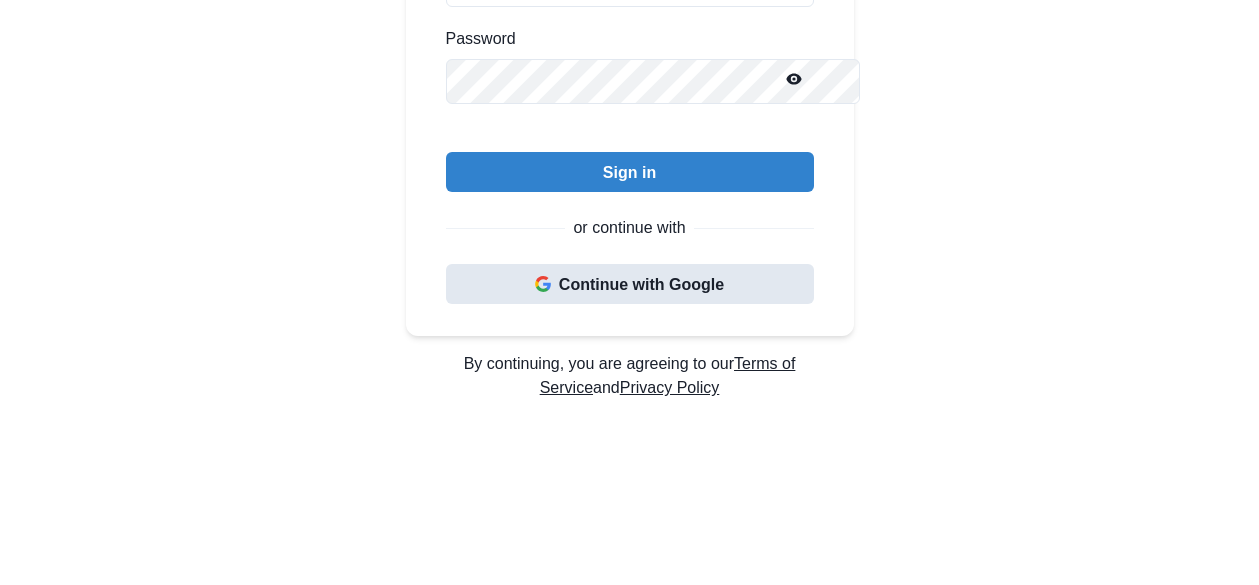 click on "Continue with Google" at bounding box center [630, 284] 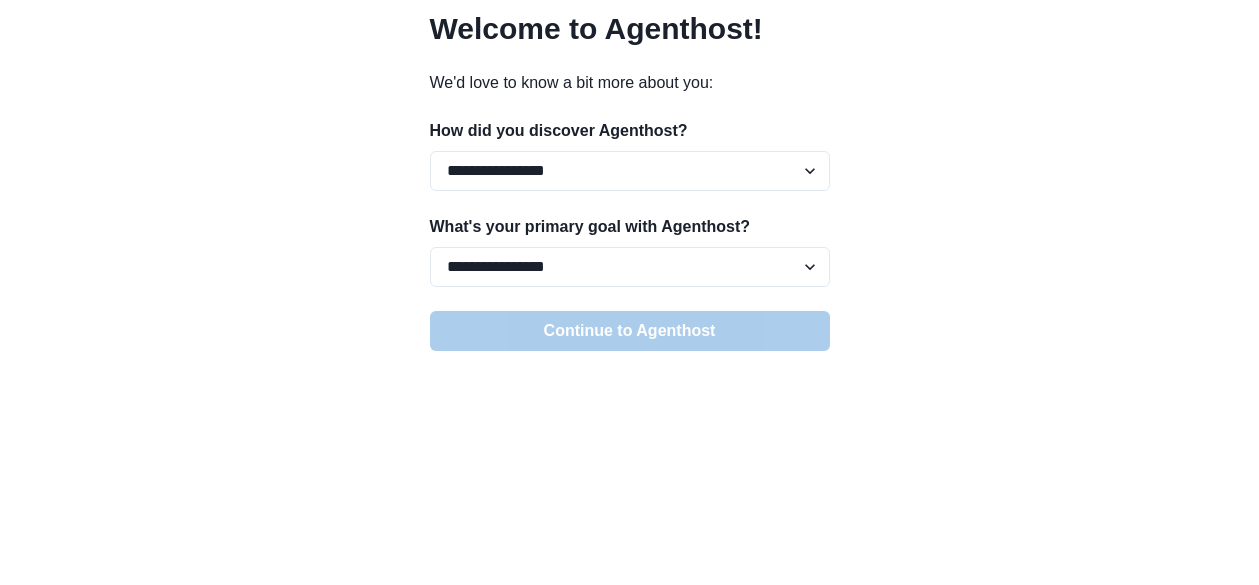 scroll, scrollTop: 100, scrollLeft: 0, axis: vertical 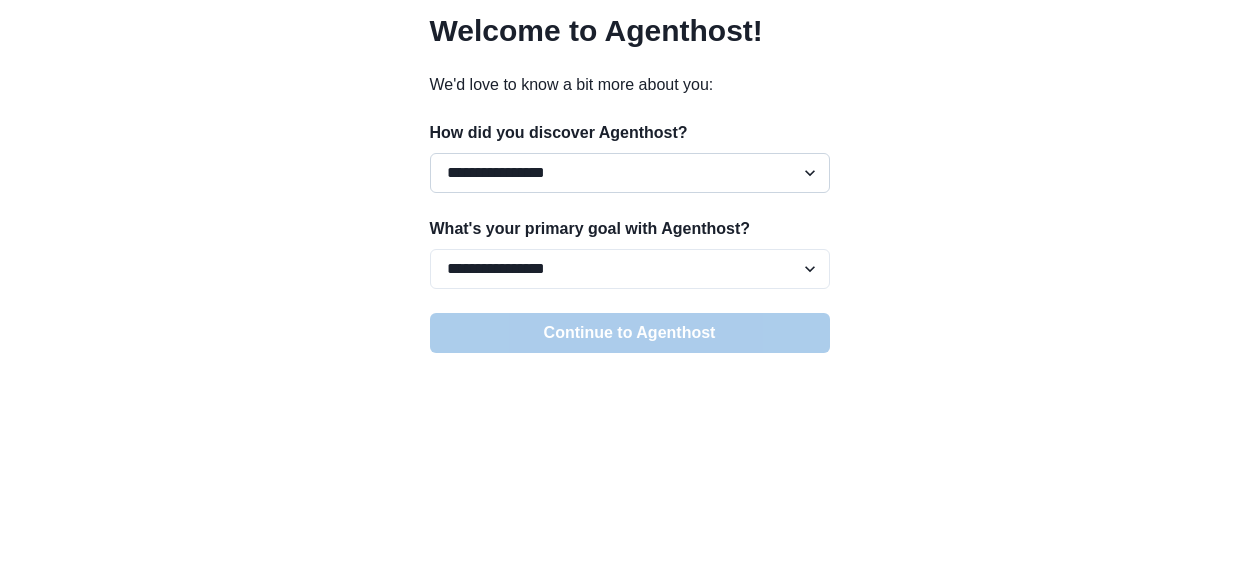 click on "**********" at bounding box center [630, 173] 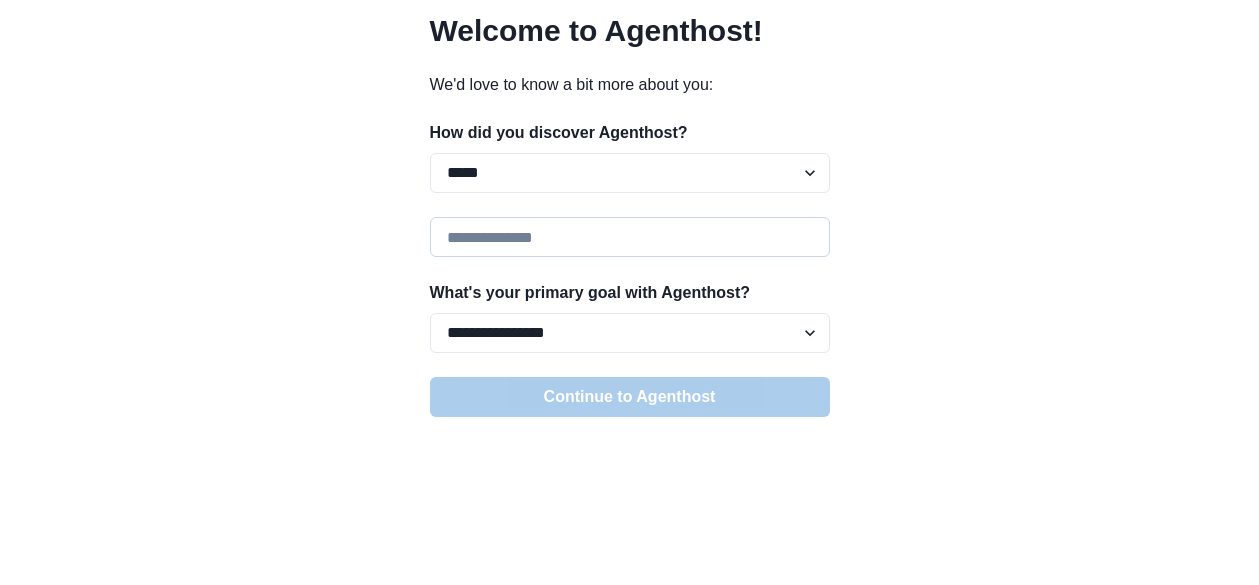 click at bounding box center (630, 237) 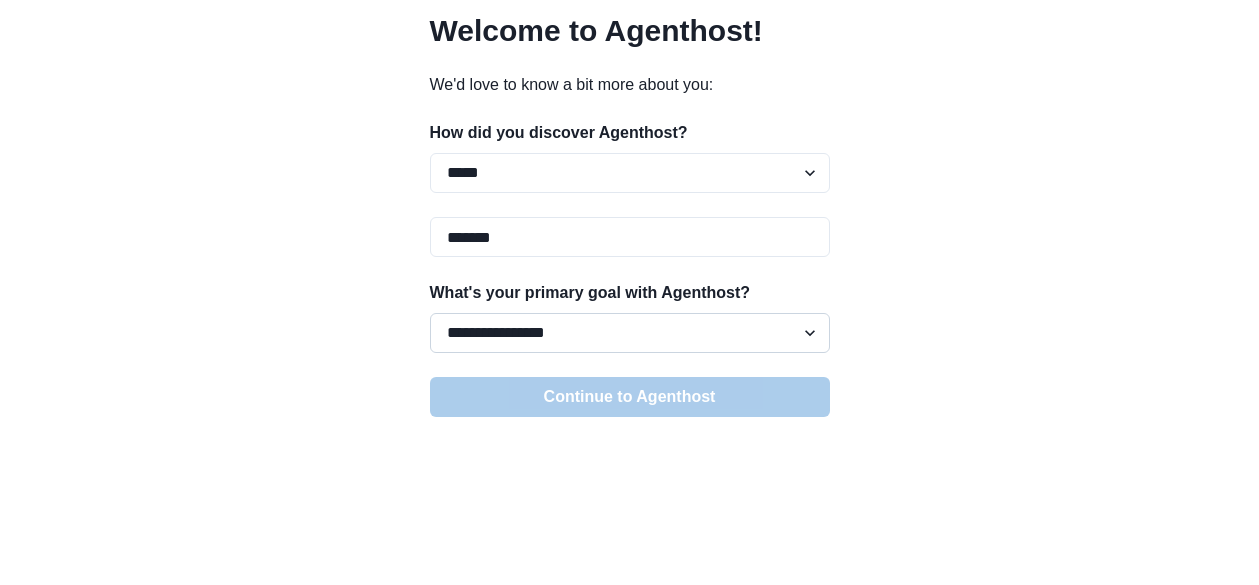 type on "*******" 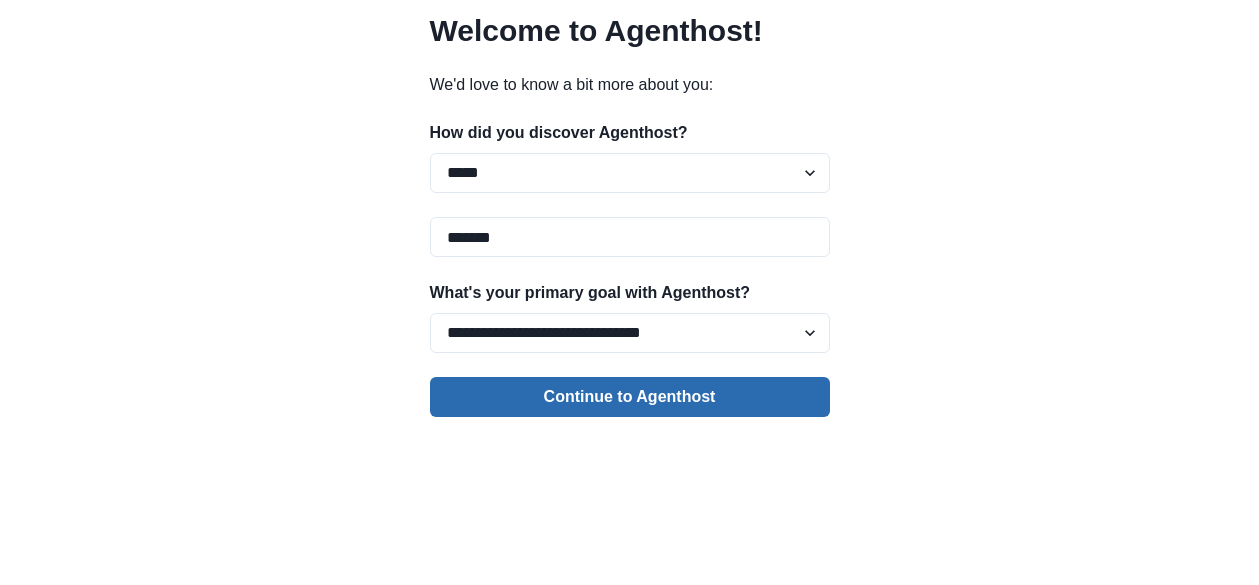 click on "Continue to Agenthost" at bounding box center (630, 397) 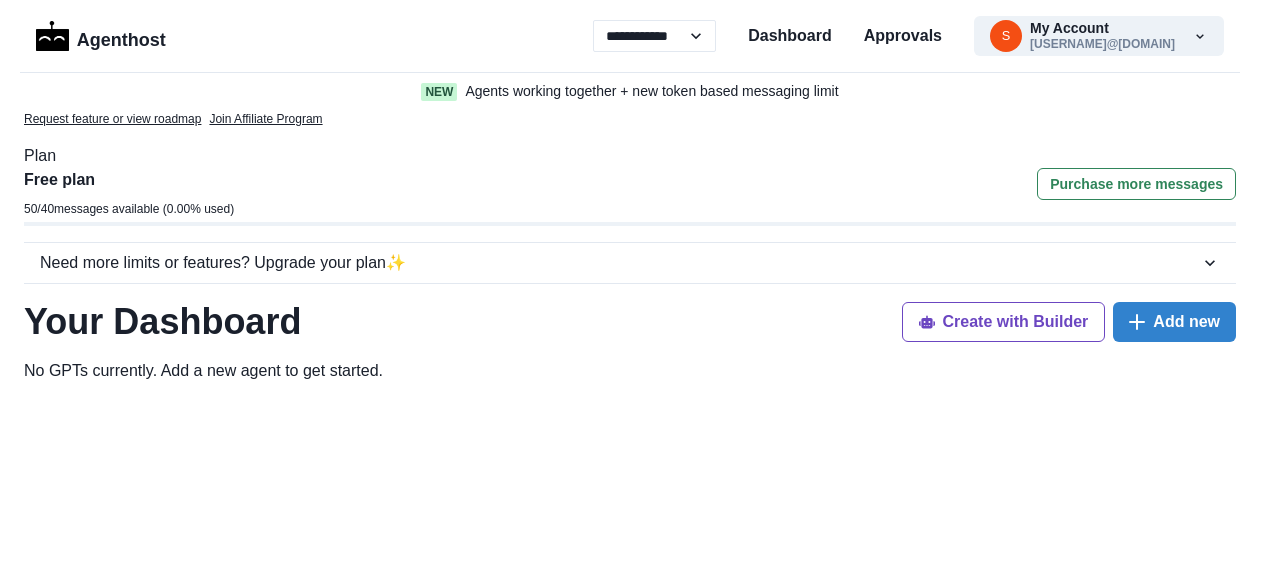 scroll, scrollTop: 0, scrollLeft: 0, axis: both 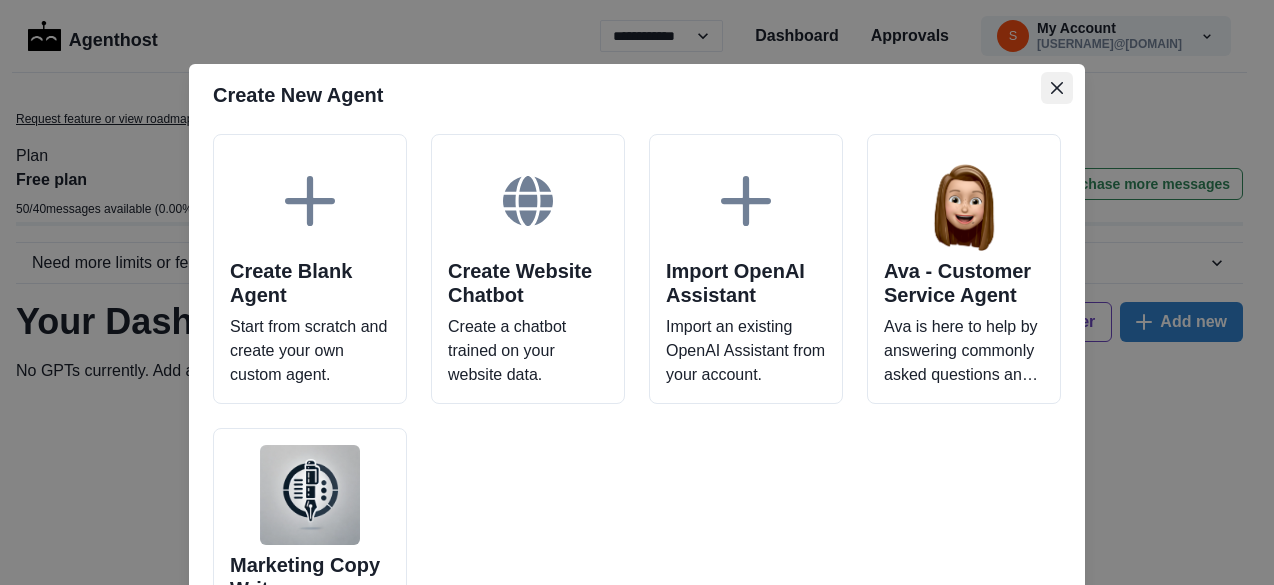 click 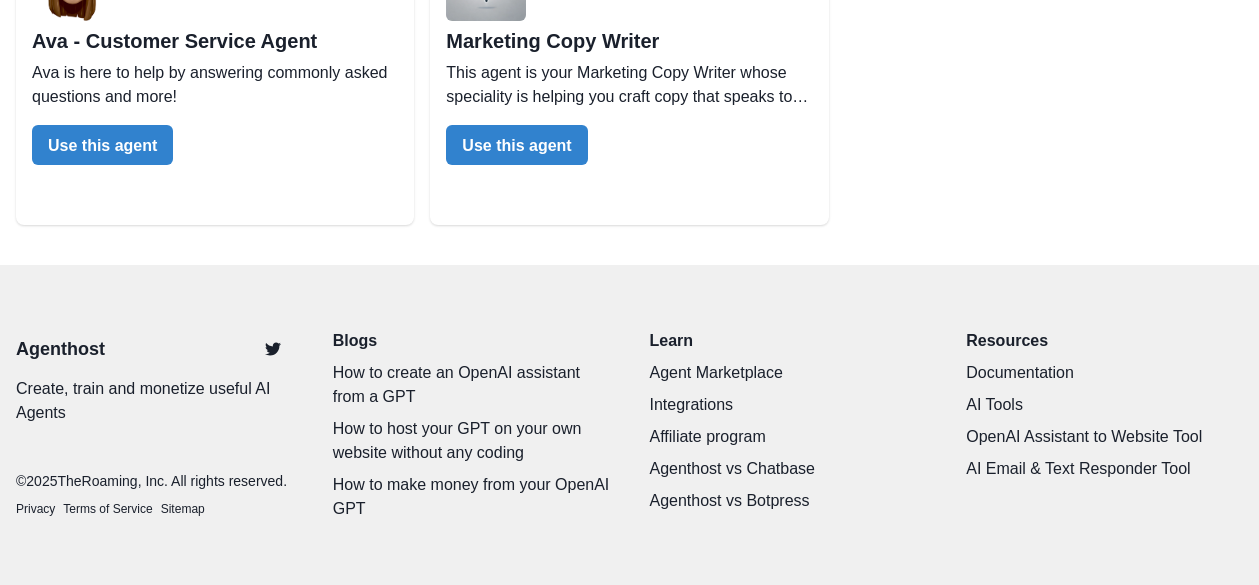 scroll, scrollTop: 1092, scrollLeft: 0, axis: vertical 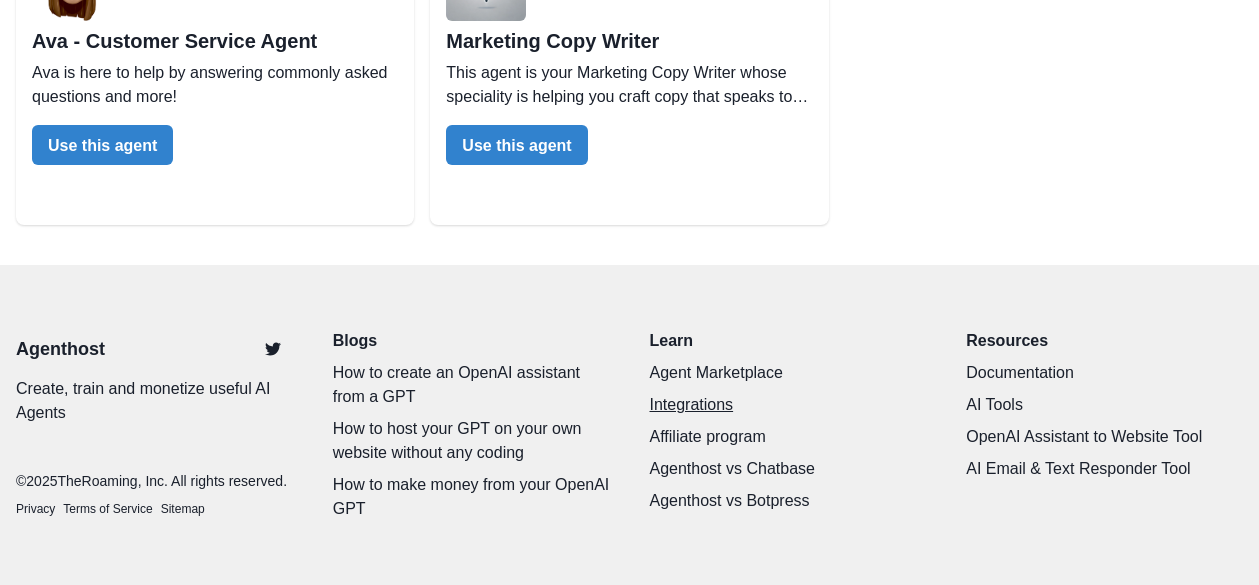 click on "Integrations" at bounding box center (788, 405) 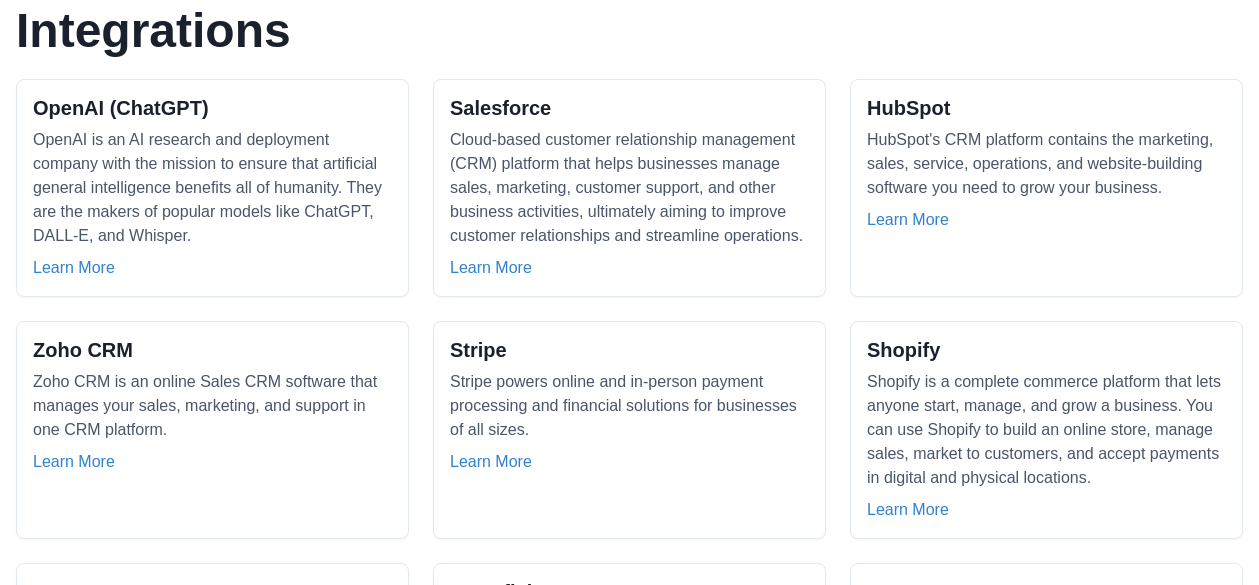 scroll, scrollTop: 0, scrollLeft: 0, axis: both 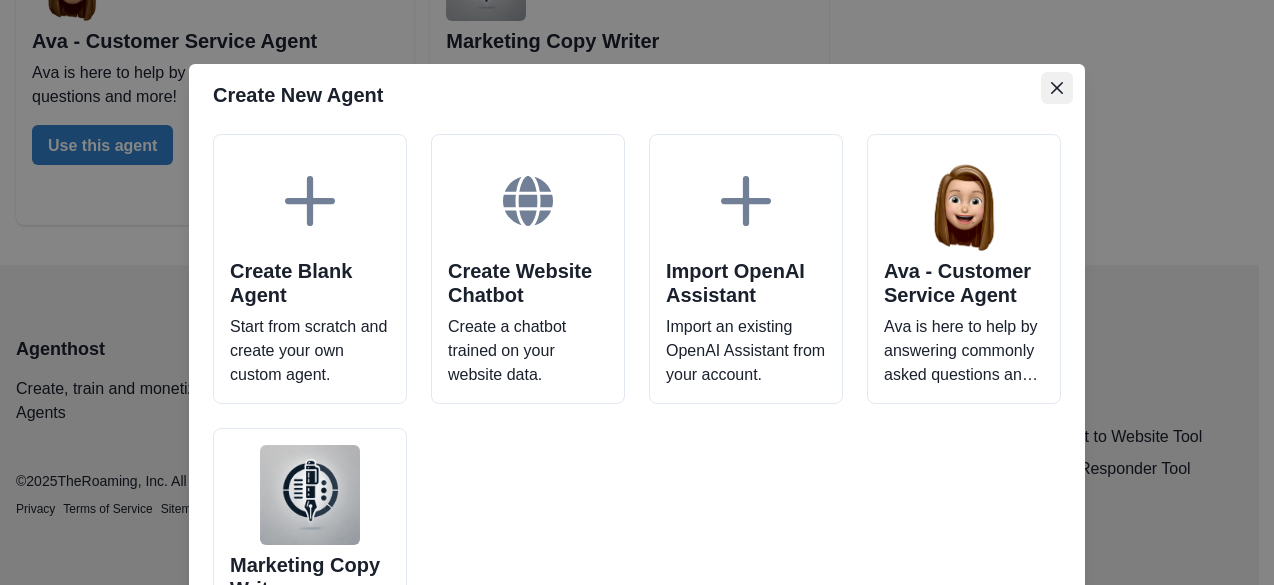 click 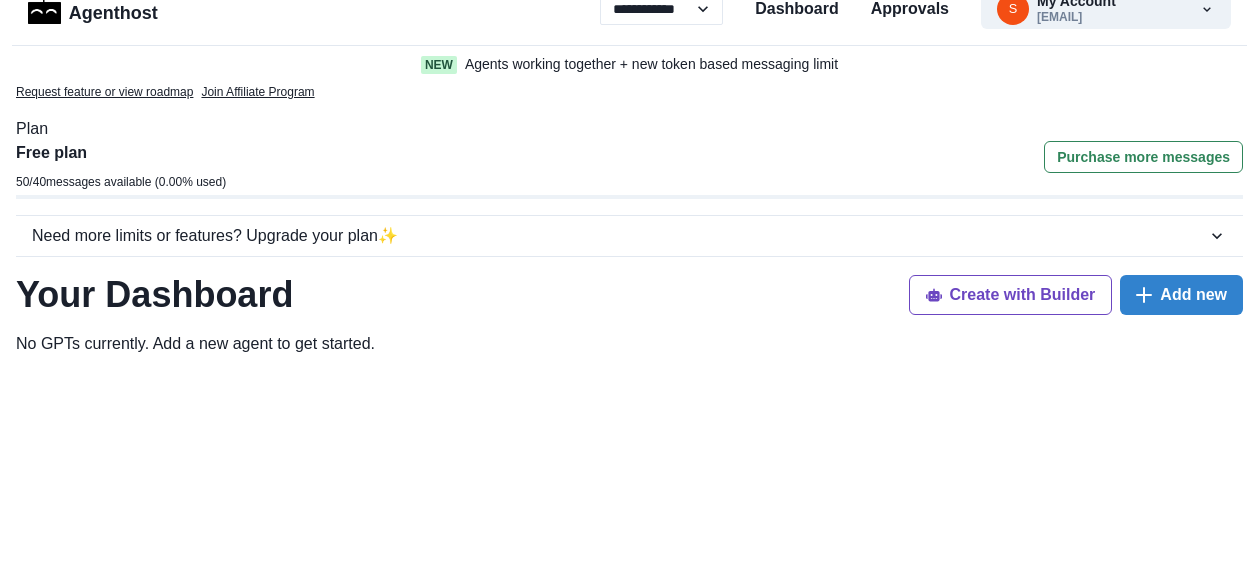 scroll, scrollTop: 0, scrollLeft: 0, axis: both 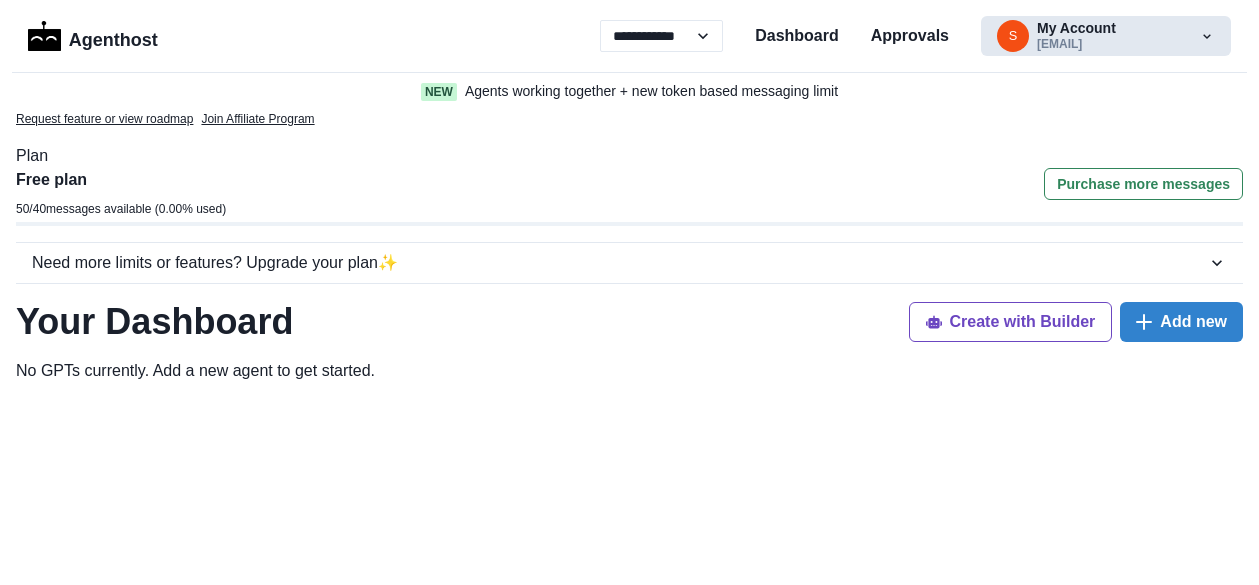 click 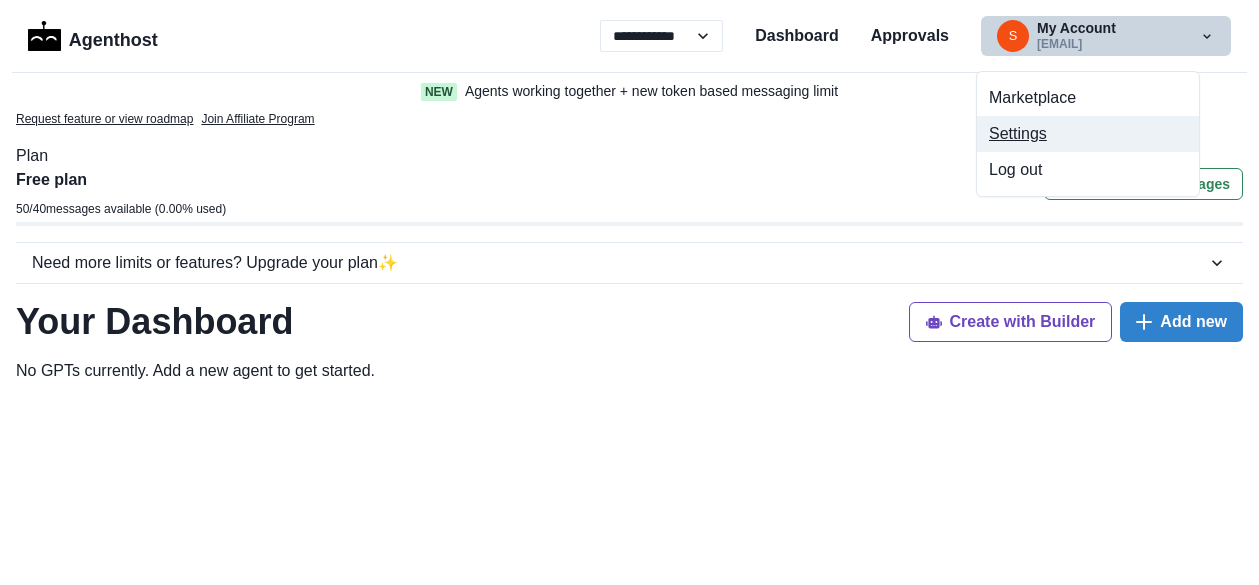 click on "Settings" at bounding box center [1088, 134] 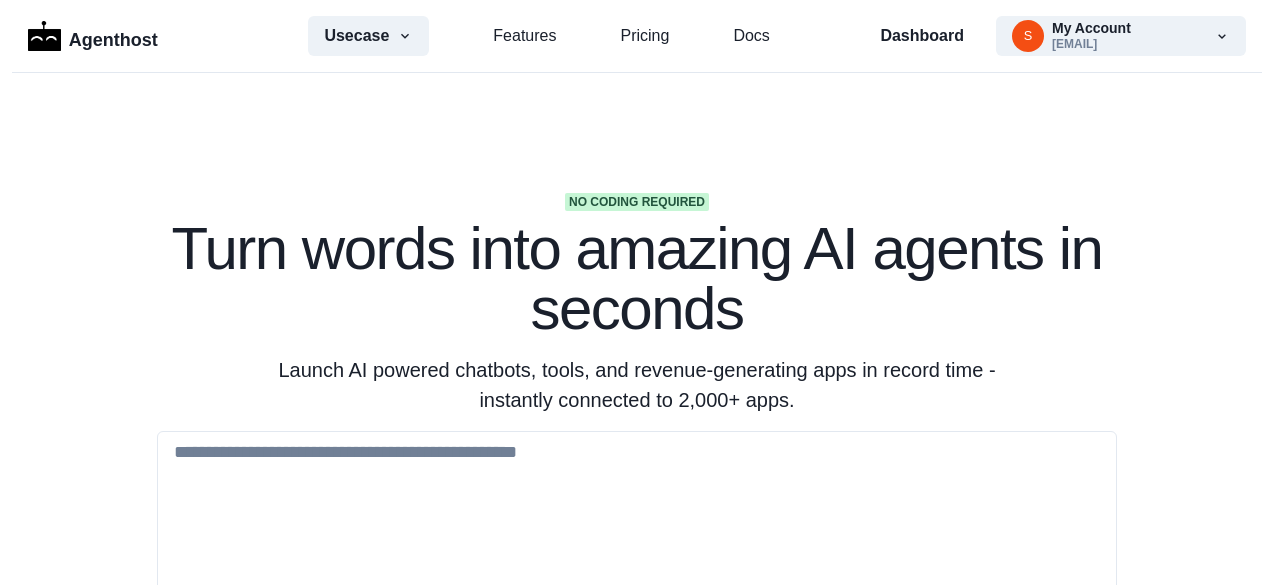 scroll, scrollTop: 0, scrollLeft: 0, axis: both 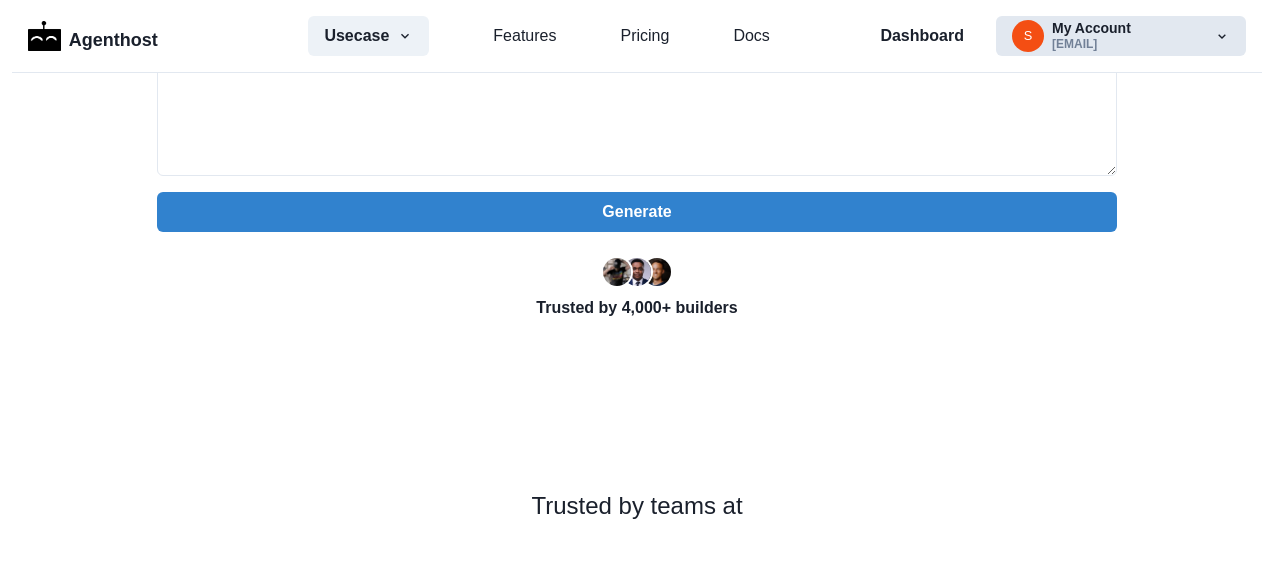 click 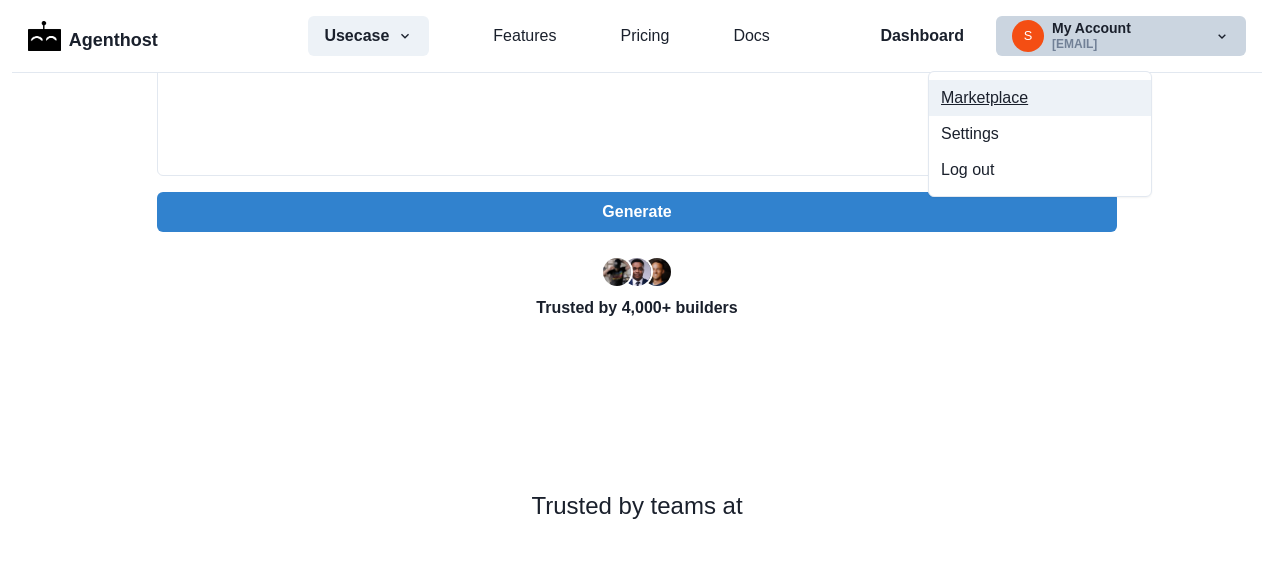 click on "Marketplace" at bounding box center (1040, 98) 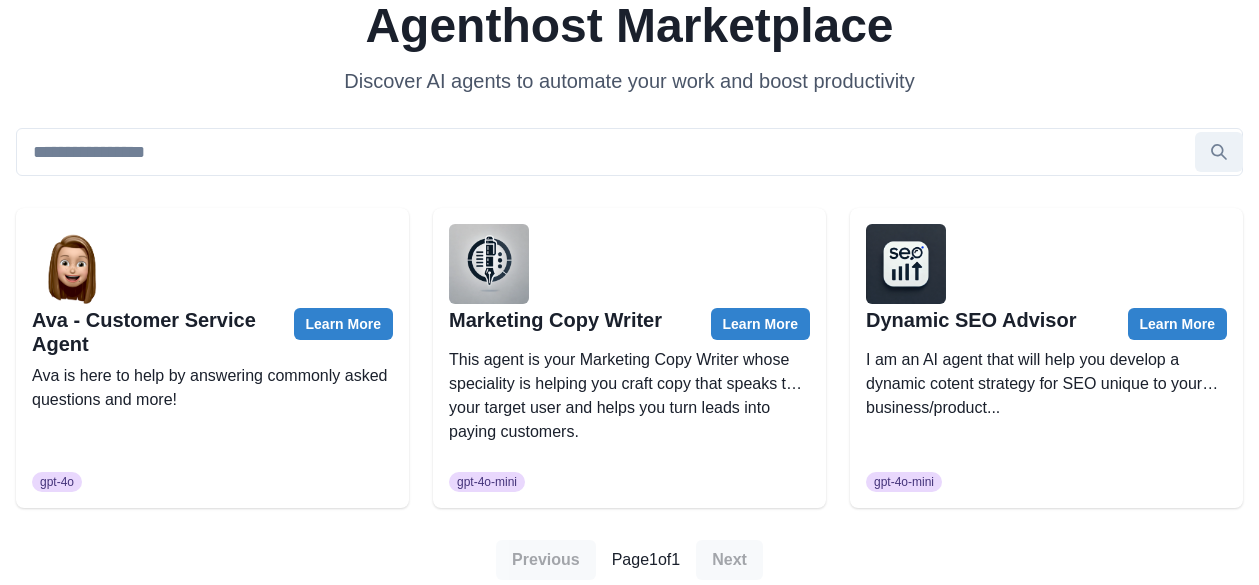 scroll, scrollTop: 0, scrollLeft: 0, axis: both 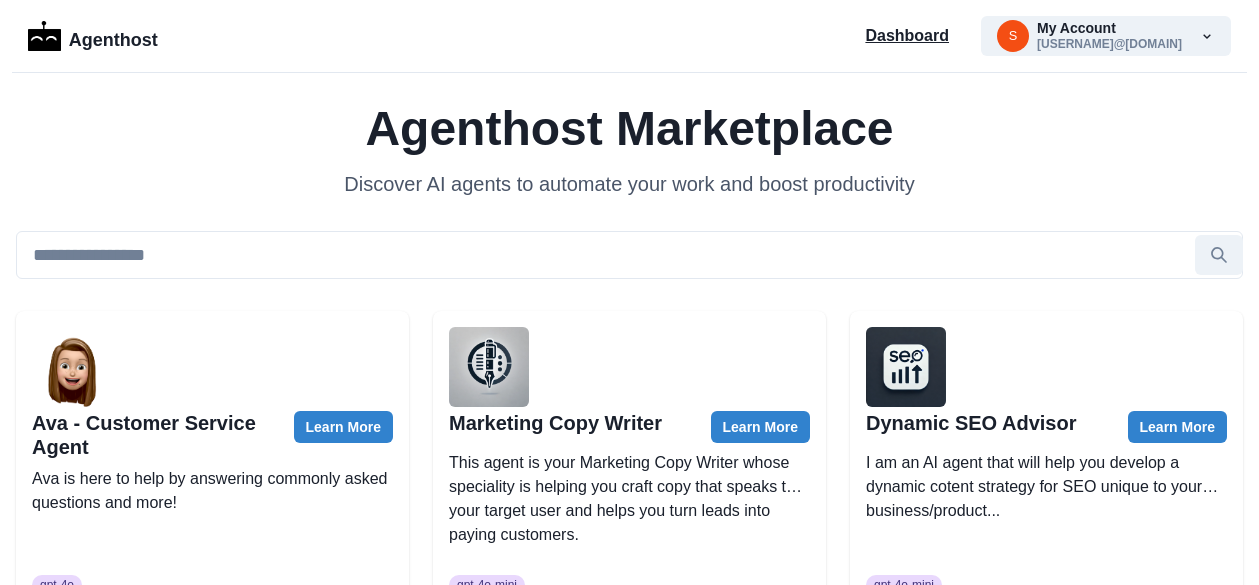 click on "Dashboard" at bounding box center (907, 36) 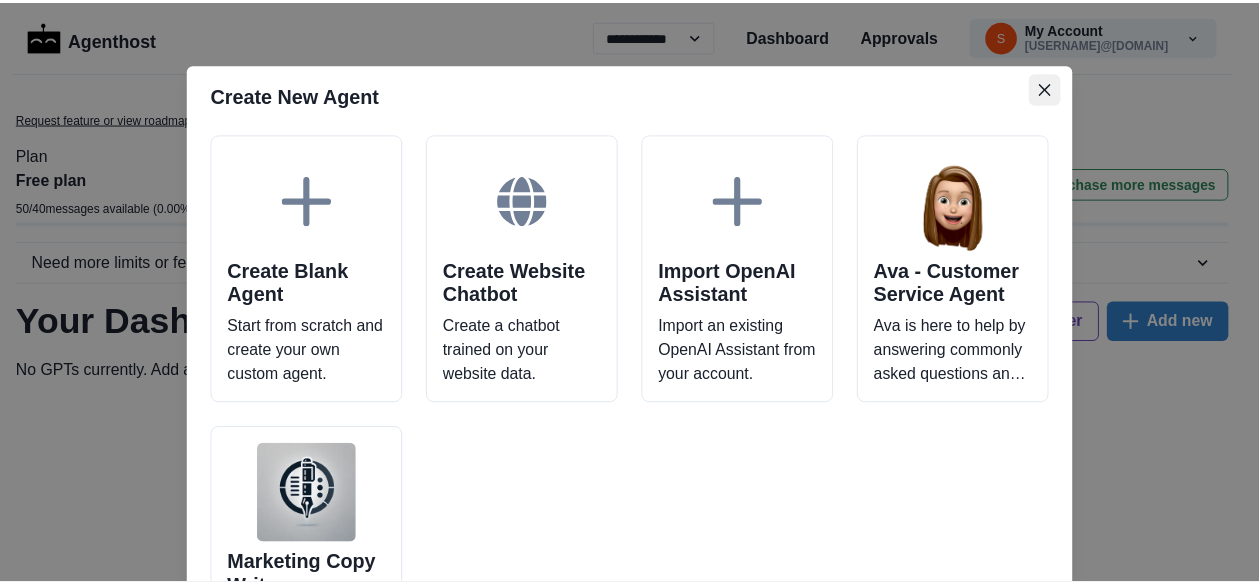 scroll, scrollTop: 0, scrollLeft: 0, axis: both 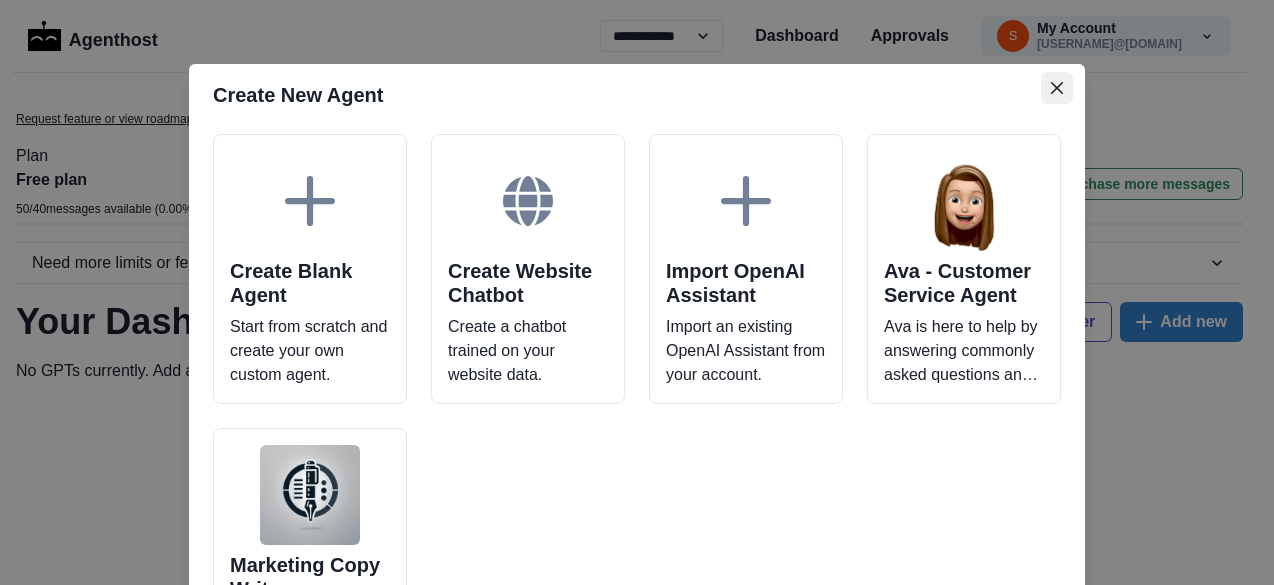 click at bounding box center [1057, 88] 